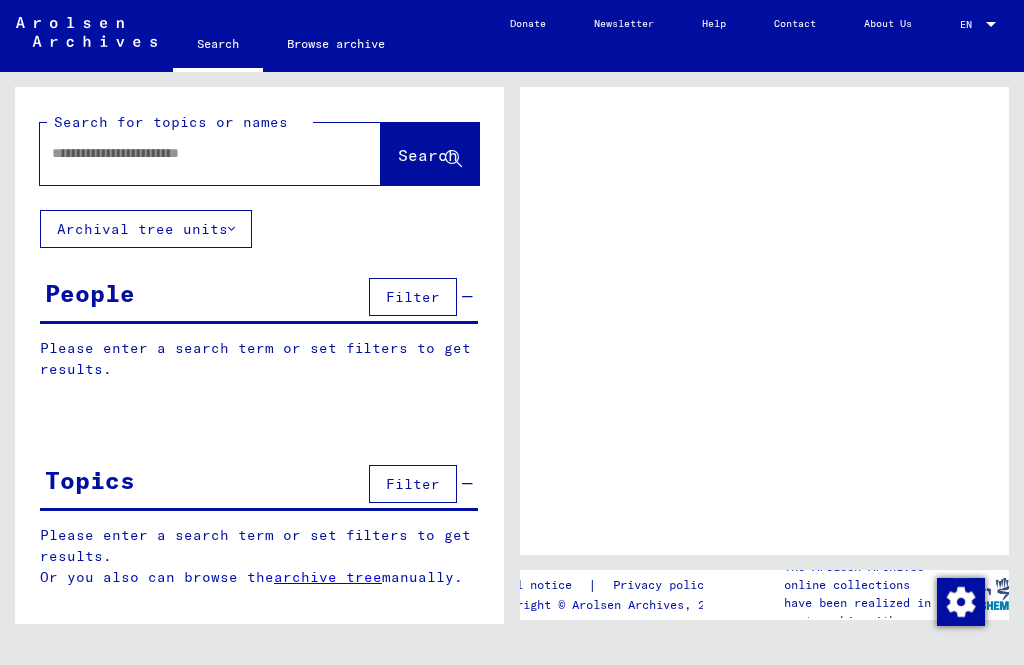 scroll, scrollTop: 0, scrollLeft: 0, axis: both 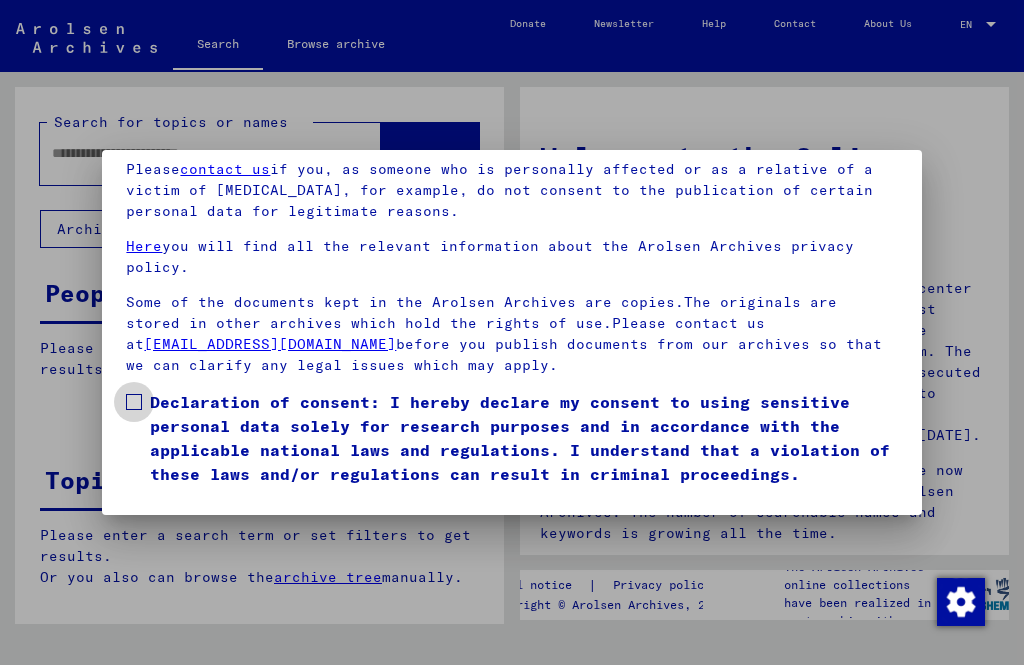 click at bounding box center [134, 402] 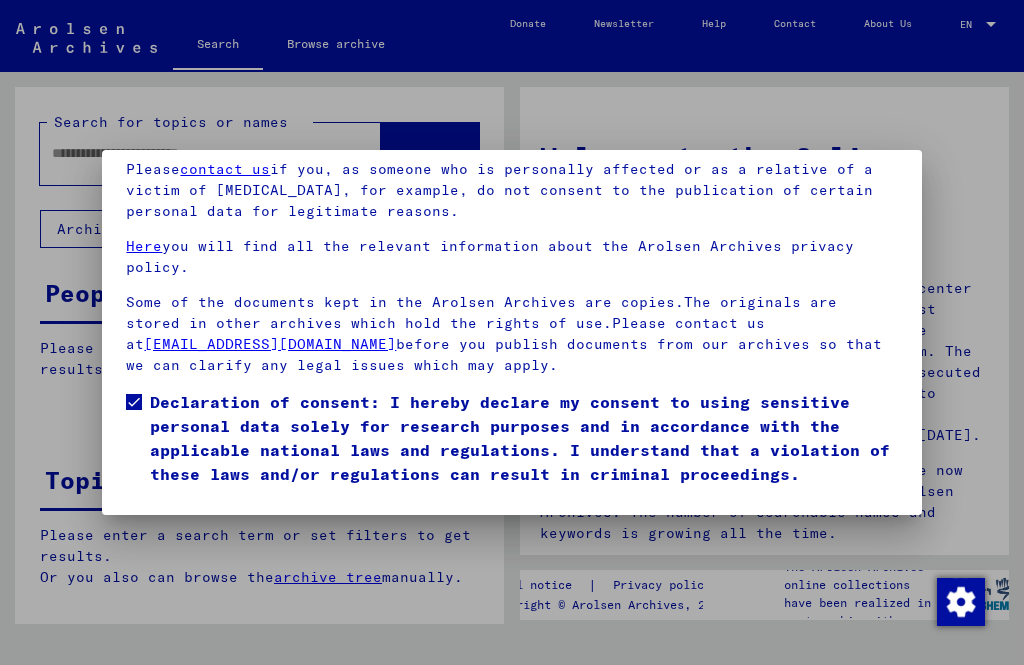 click on "I agree" at bounding box center [174, 515] 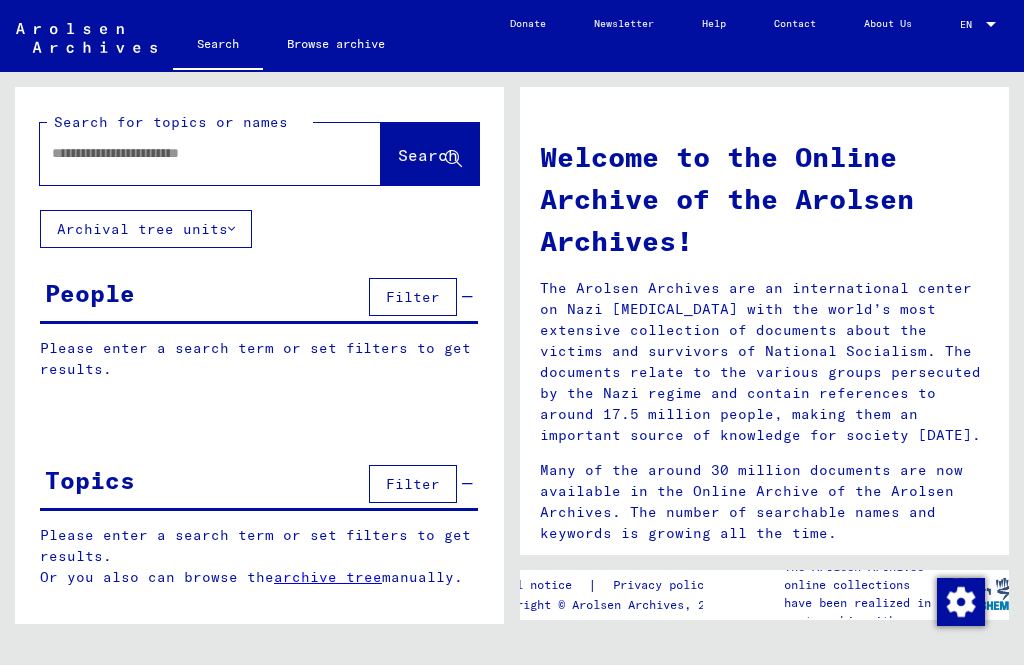 click at bounding box center (186, 153) 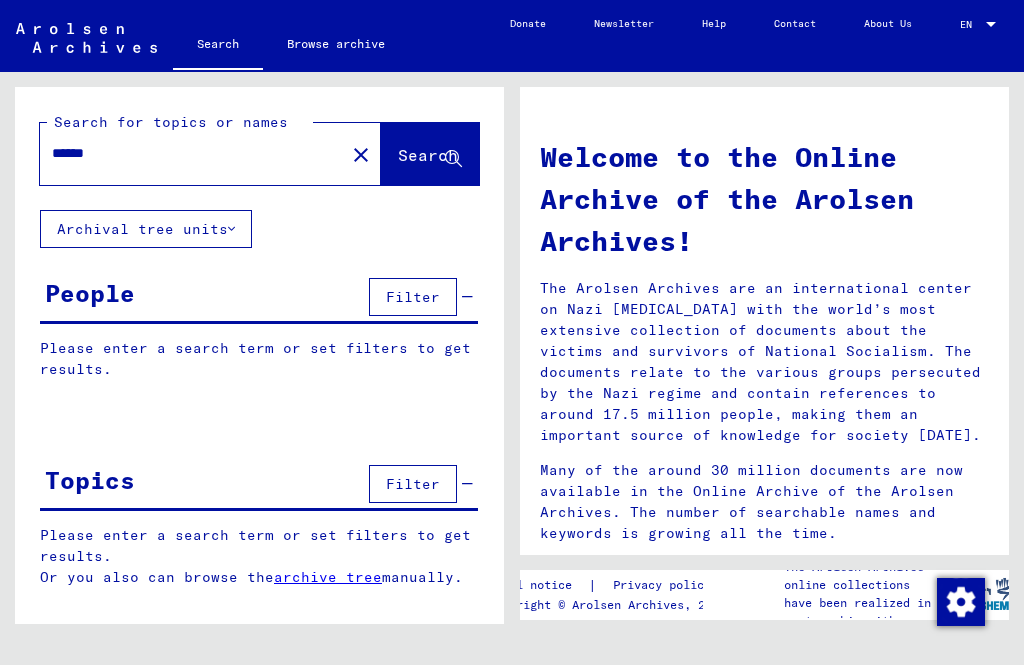 click on "******" at bounding box center [186, 153] 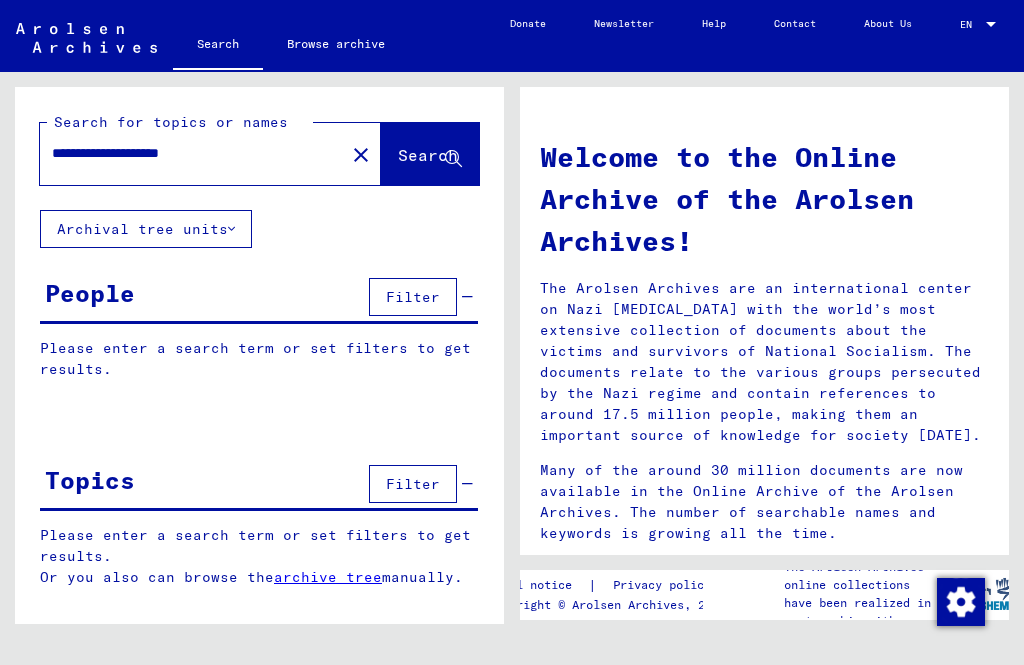 click on "Search" 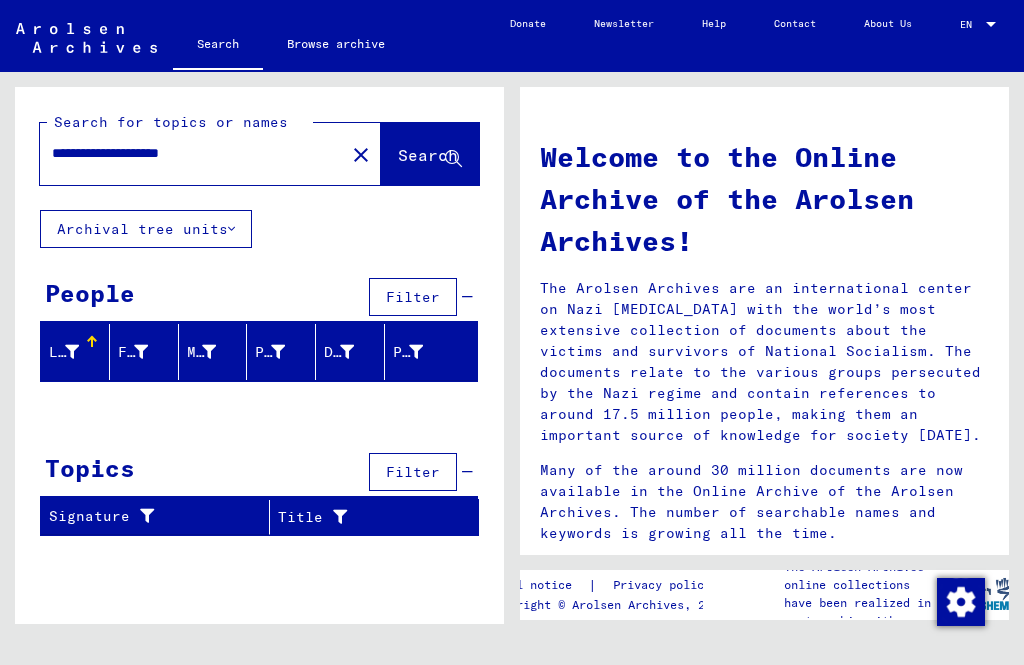 scroll, scrollTop: 23, scrollLeft: 0, axis: vertical 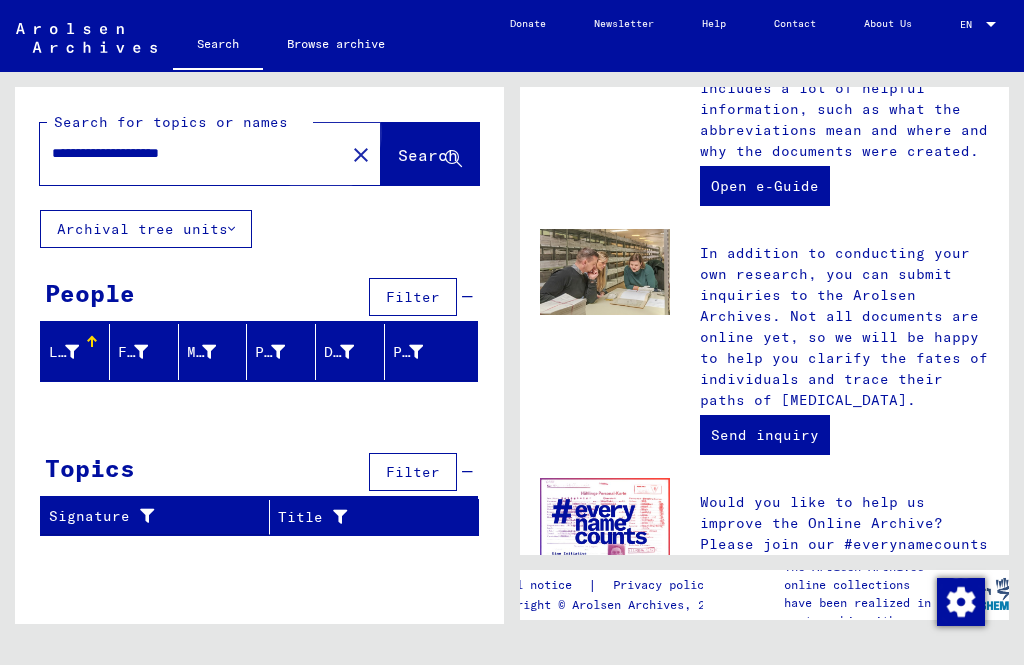 click on "Search" 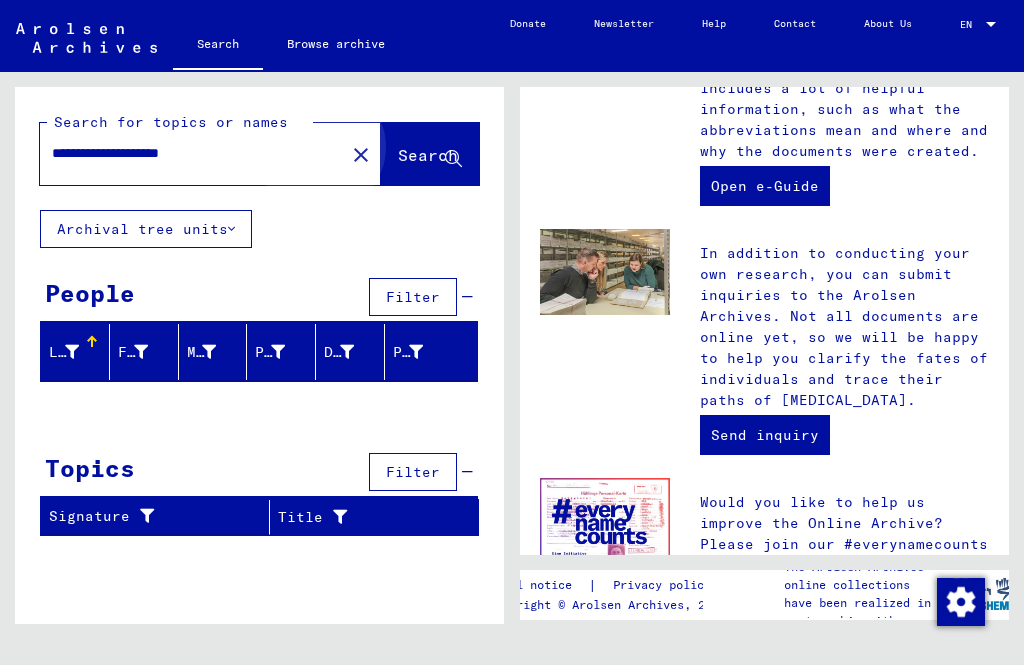 click on "Search" 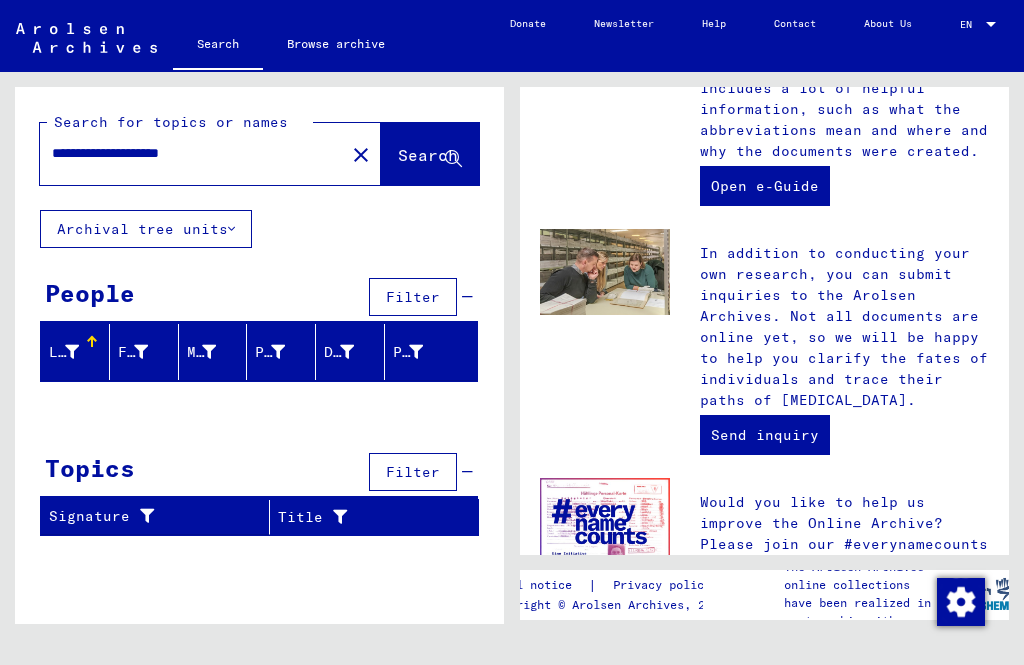 click on "**********" at bounding box center [186, 153] 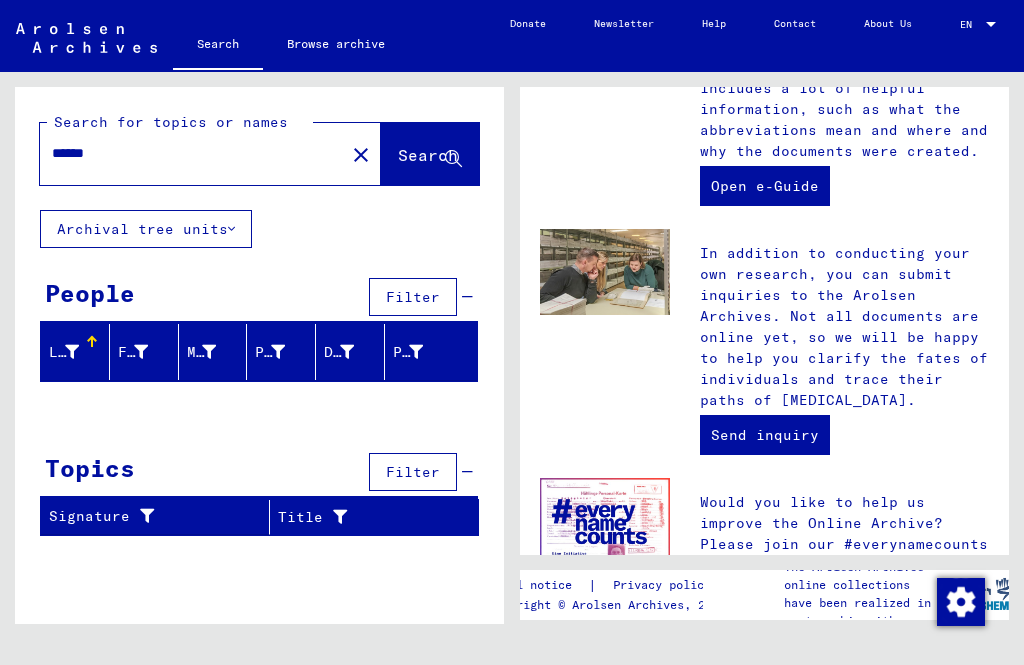 click on "Search" 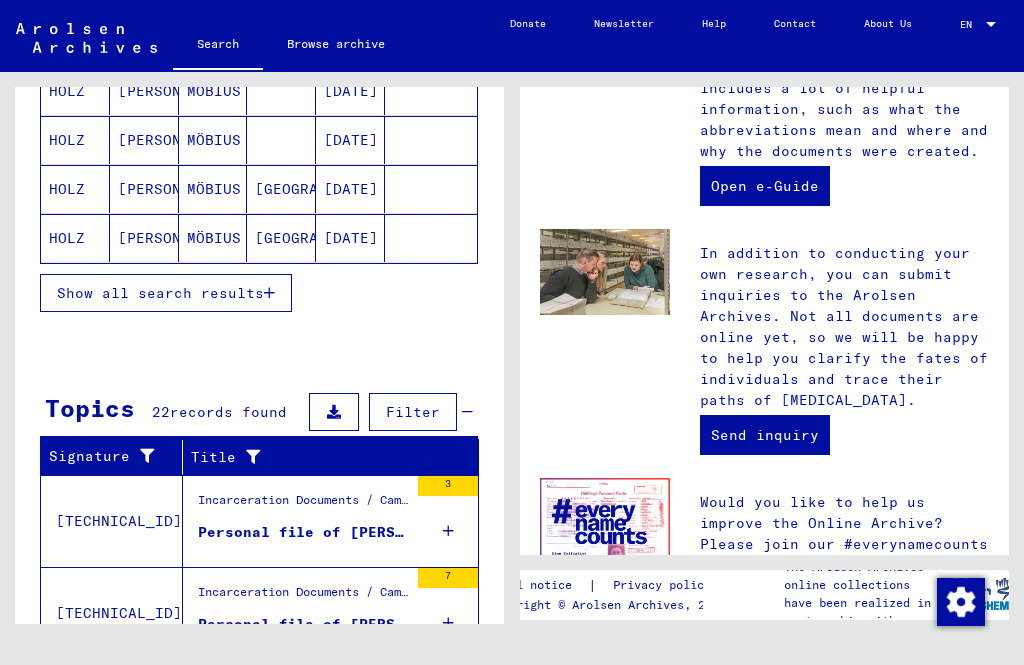 scroll, scrollTop: 360, scrollLeft: 0, axis: vertical 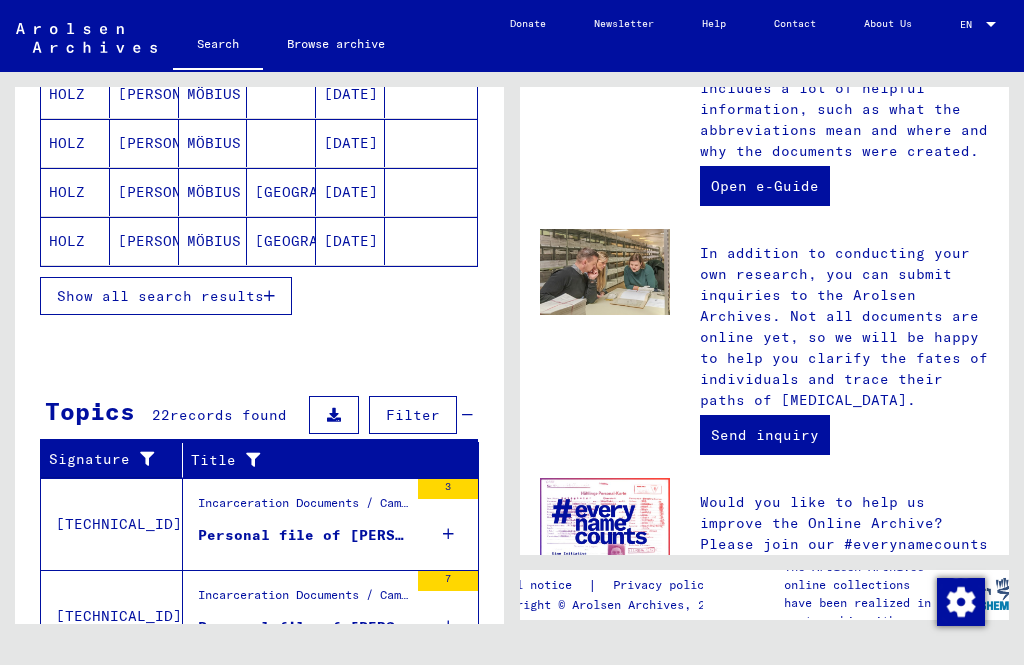 click on "Show all search results" at bounding box center (160, 296) 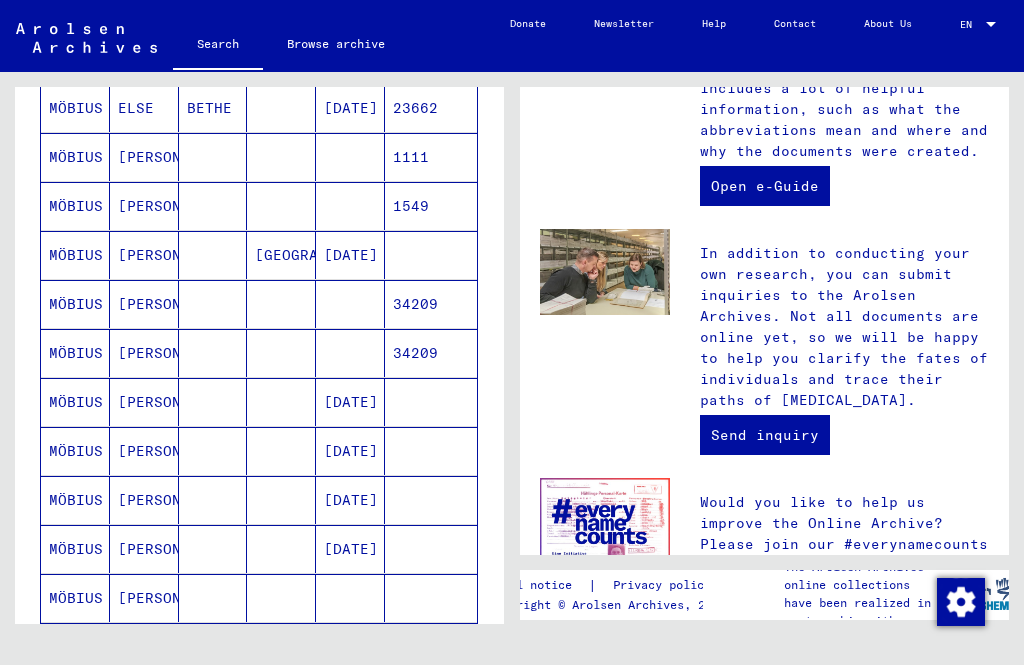 scroll, scrollTop: 882, scrollLeft: 0, axis: vertical 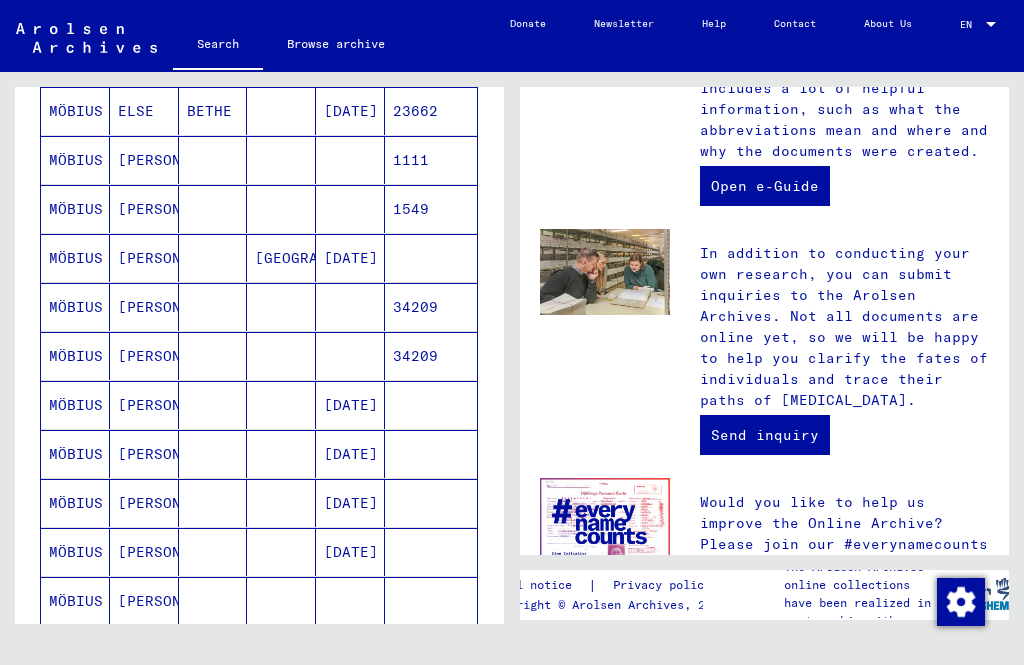 click on "[DATE]" at bounding box center [350, 601] 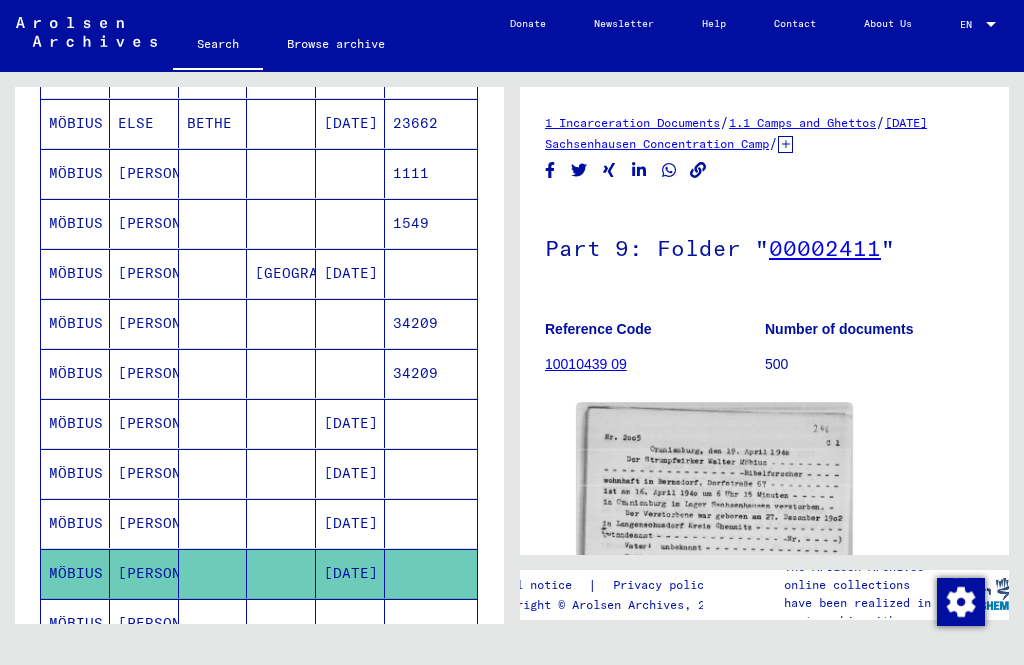 scroll, scrollTop: 149, scrollLeft: 0, axis: vertical 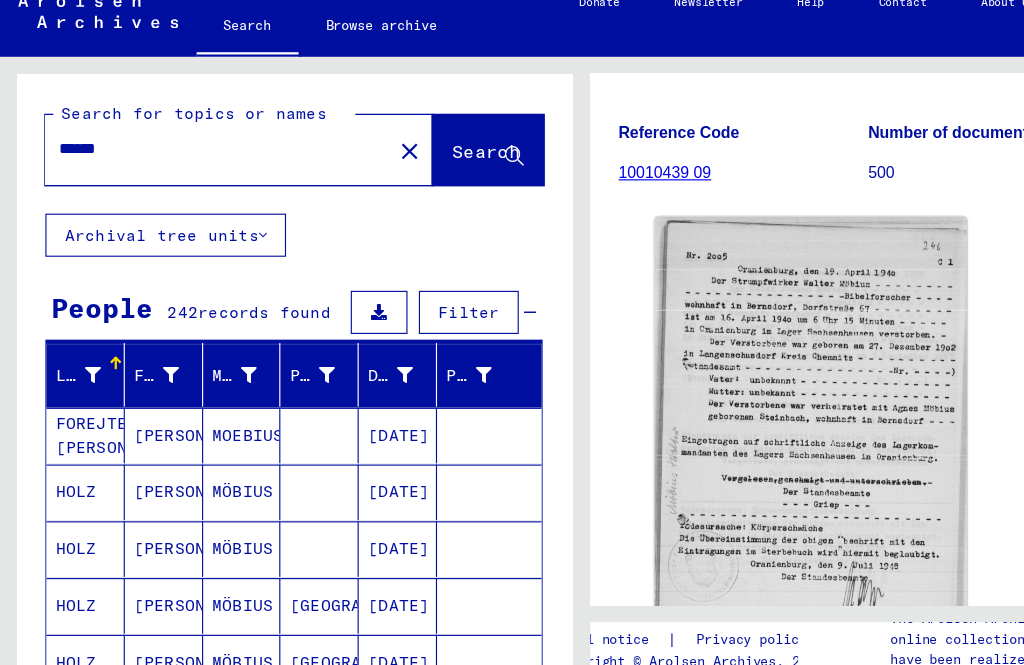 click on "******" at bounding box center (192, 153) 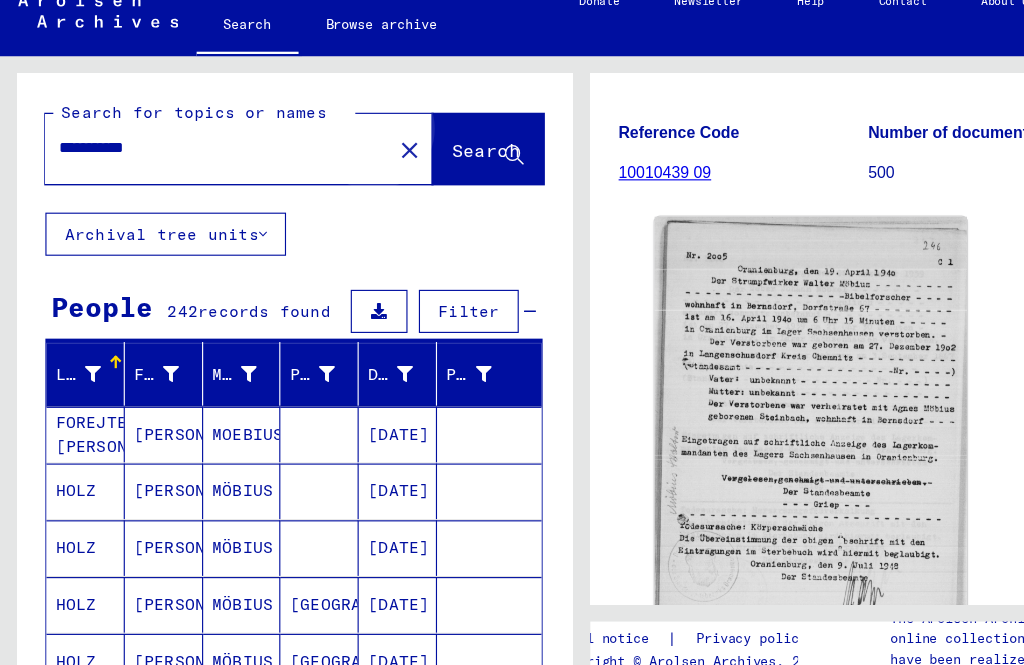 click on "Search" 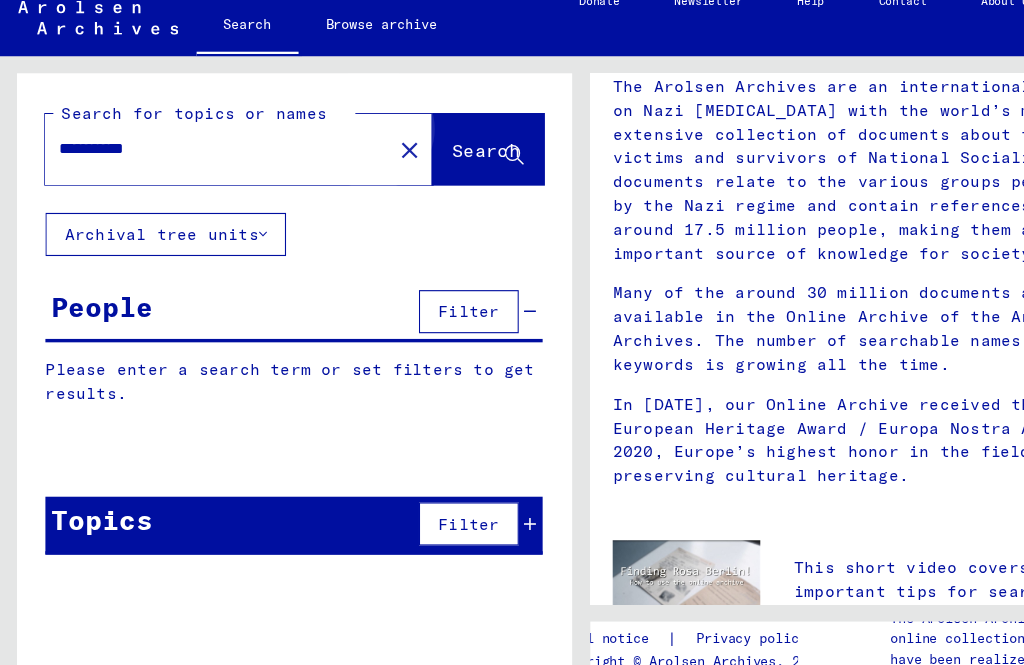 scroll, scrollTop: 0, scrollLeft: 0, axis: both 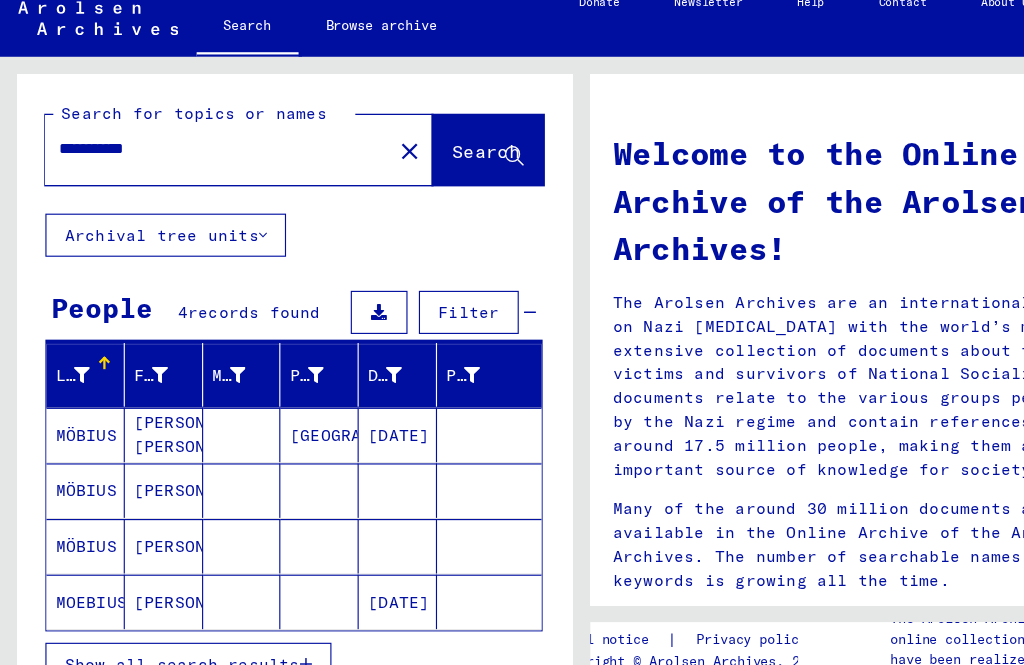 click on "MÖBIUS" at bounding box center (75, 454) 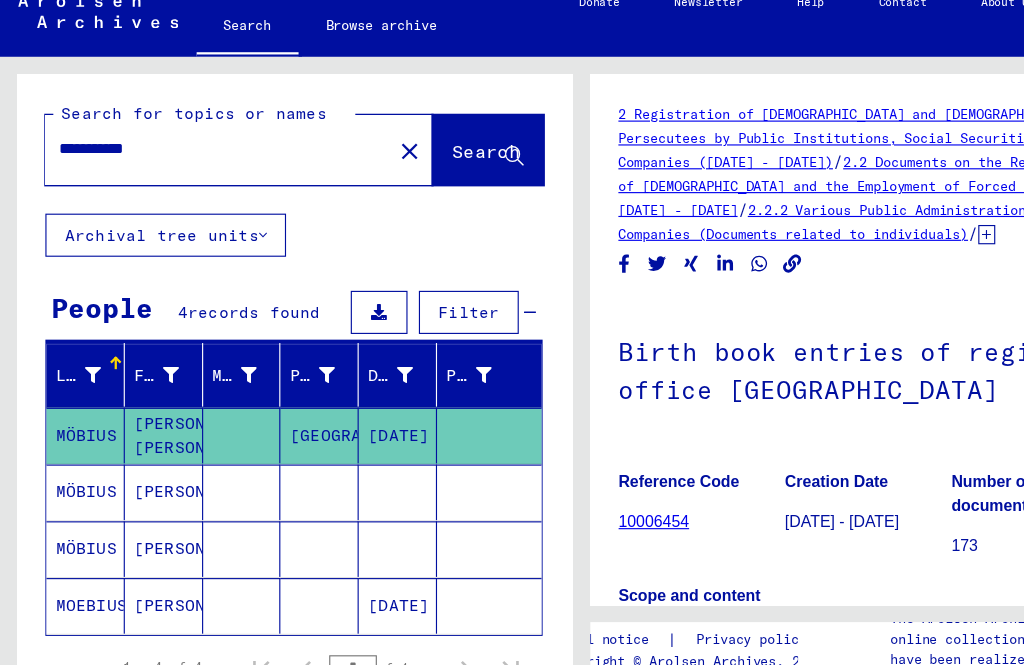 scroll, scrollTop: 0, scrollLeft: 0, axis: both 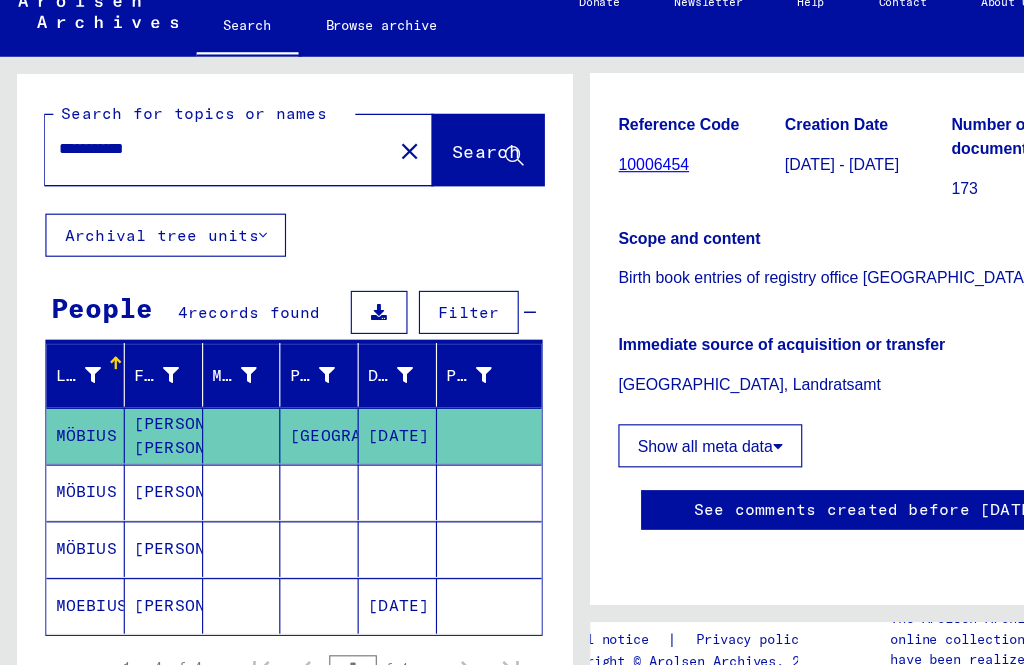 click on "MÖBIUS" at bounding box center [75, 505] 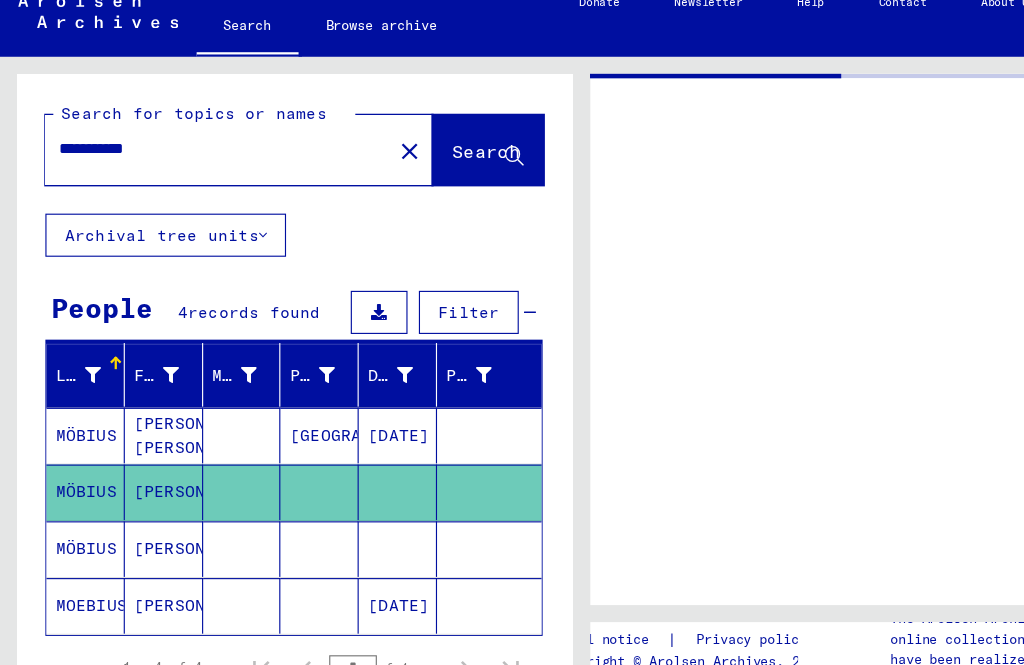 scroll, scrollTop: 0, scrollLeft: 0, axis: both 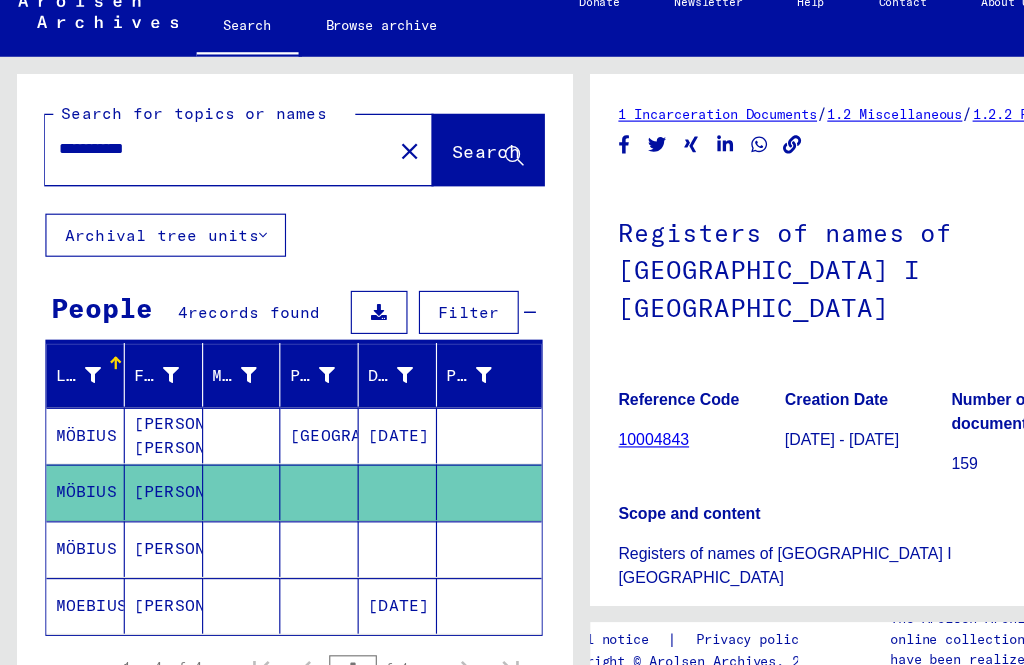 click on "MÖBIUS" at bounding box center (75, 555) 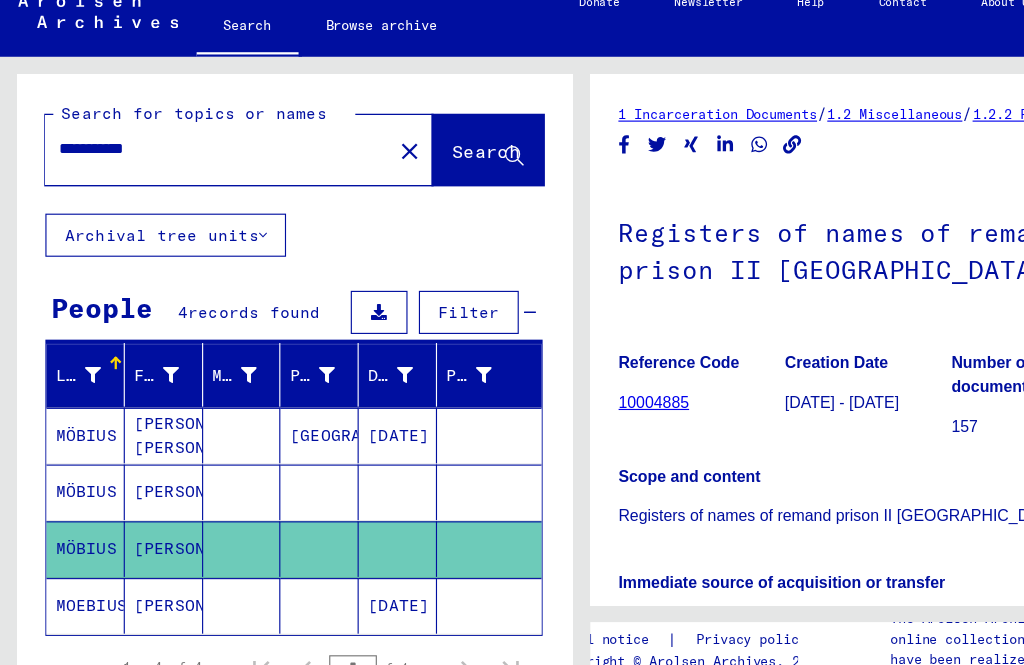 scroll, scrollTop: 0, scrollLeft: 0, axis: both 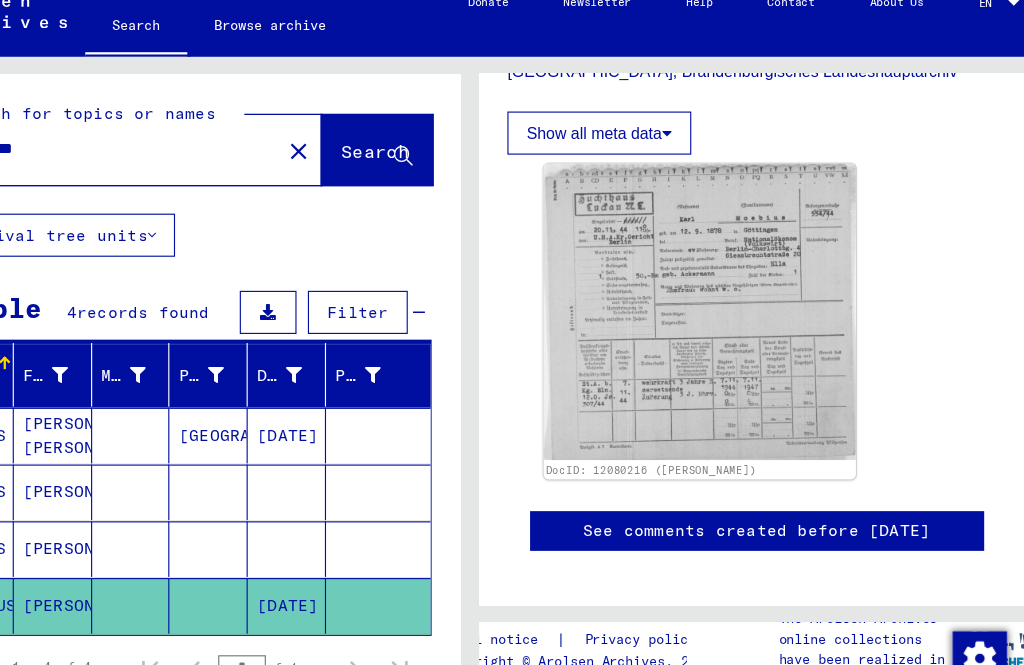 click 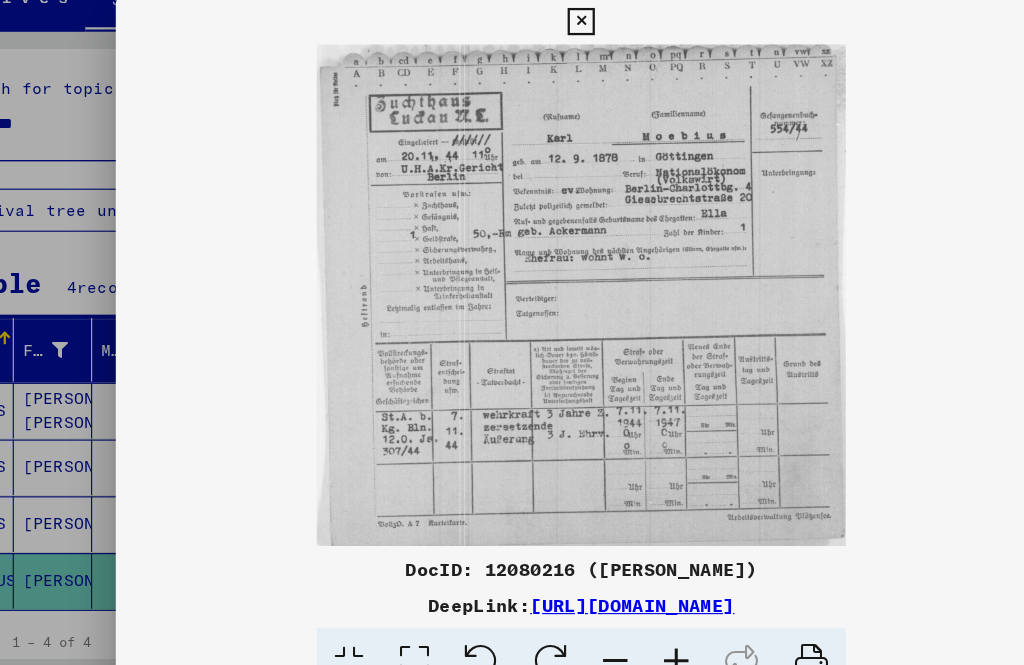 click at bounding box center (511, 41) 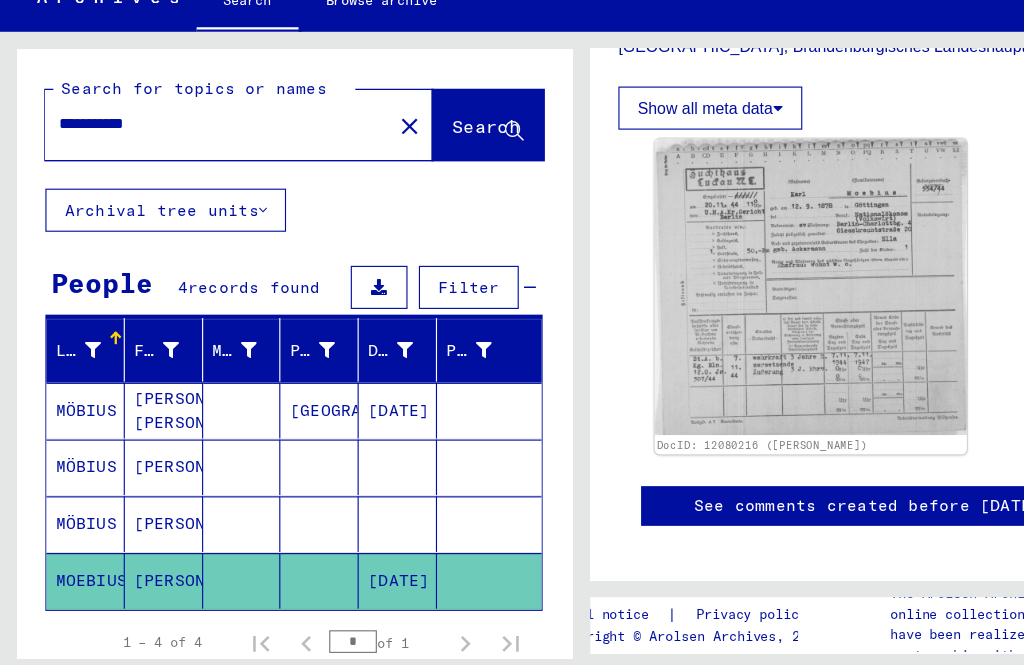 click on "**********" at bounding box center [192, 153] 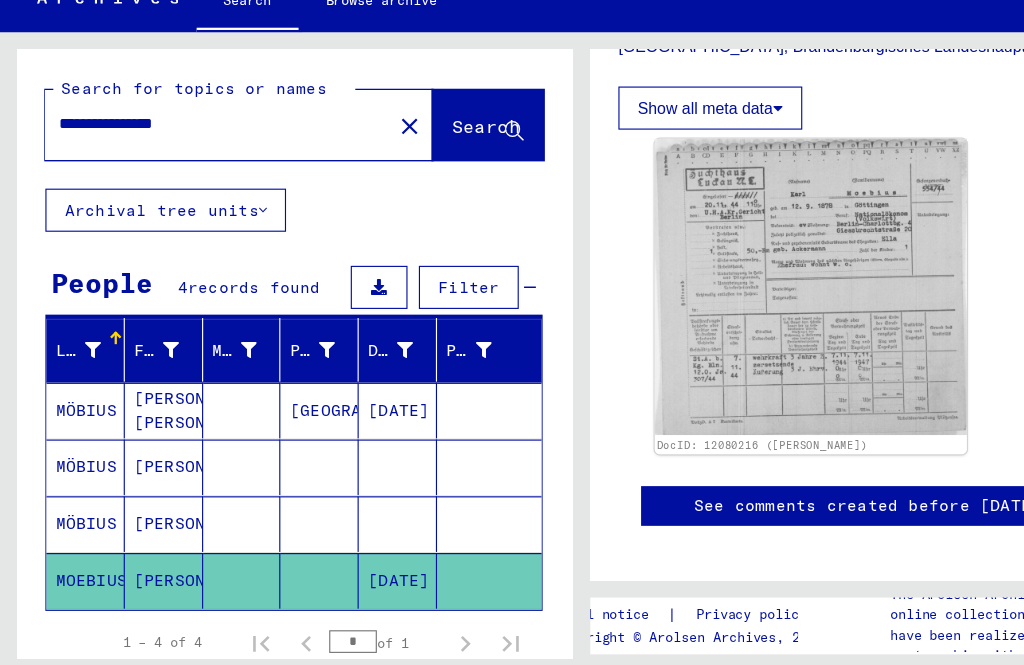 type on "**********" 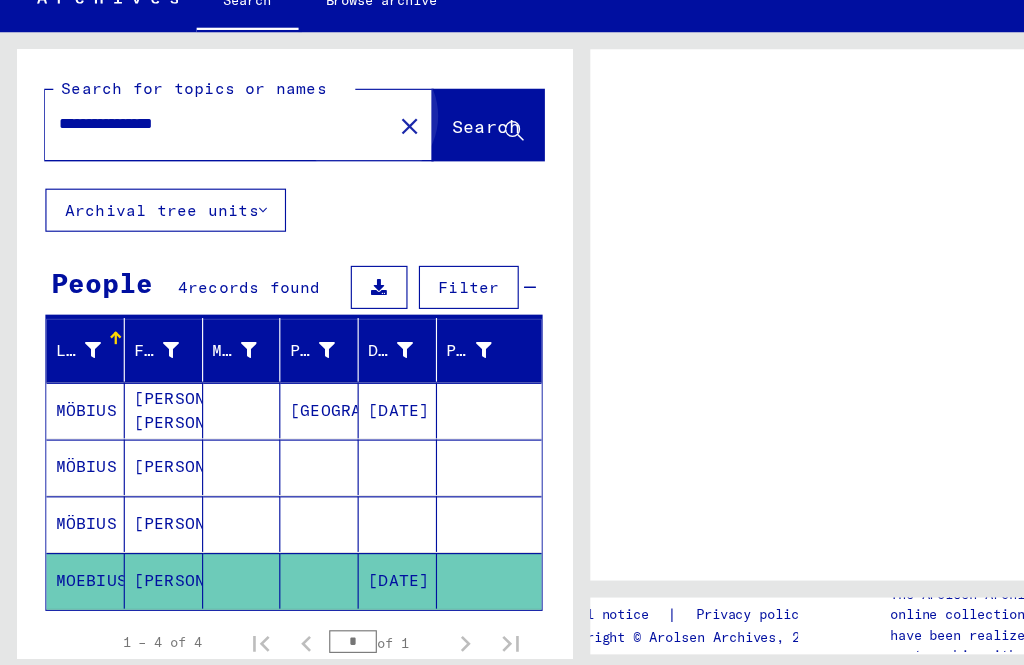 scroll, scrollTop: 0, scrollLeft: 0, axis: both 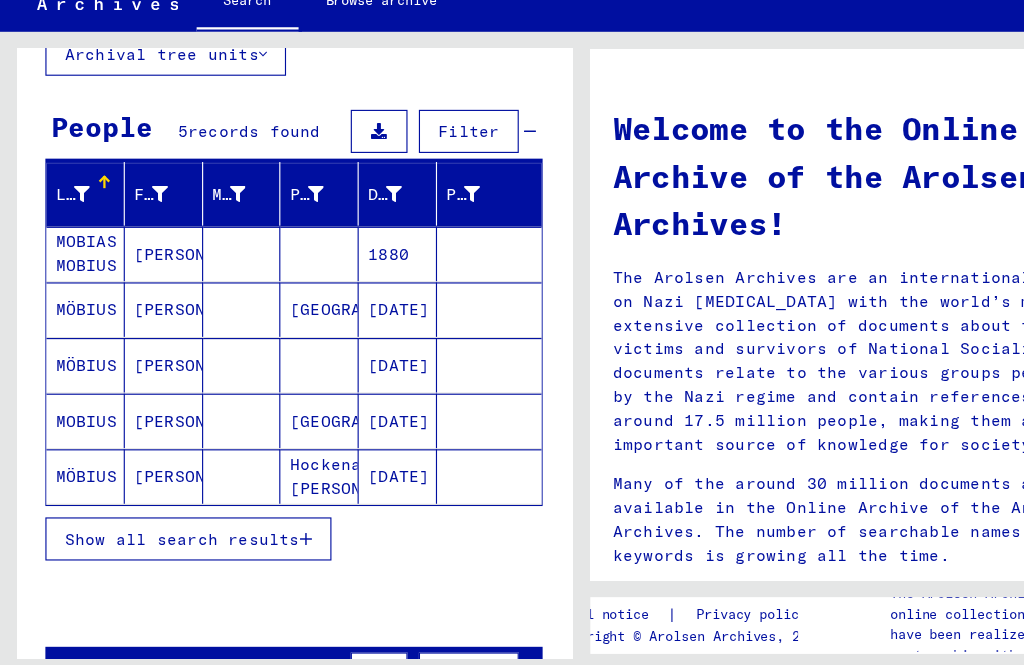 click on "MOBIUS" at bounding box center [75, 464] 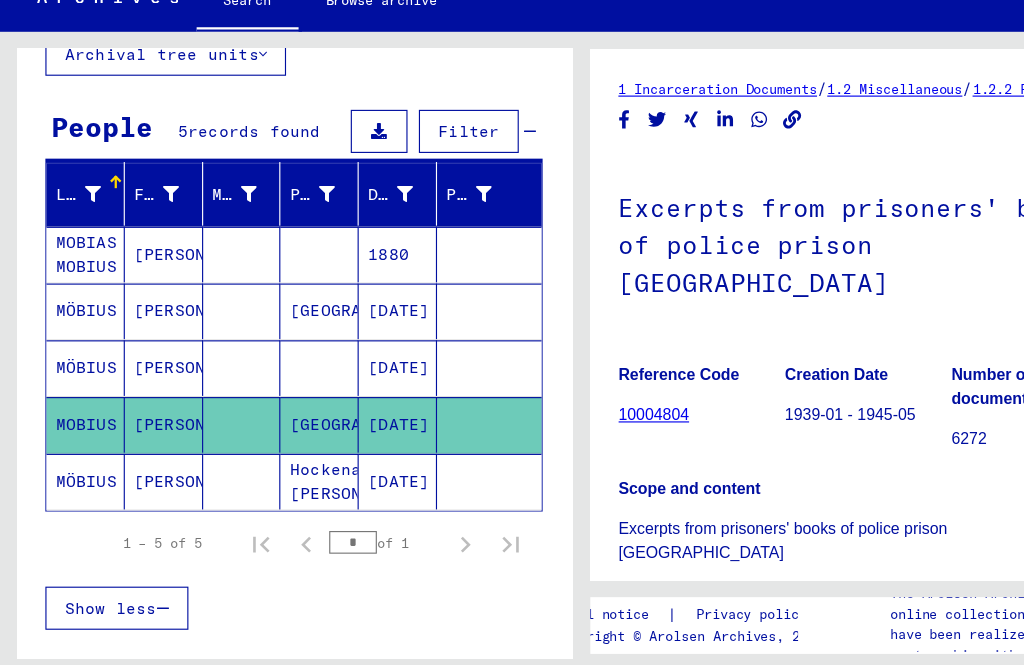 scroll, scrollTop: 0, scrollLeft: 0, axis: both 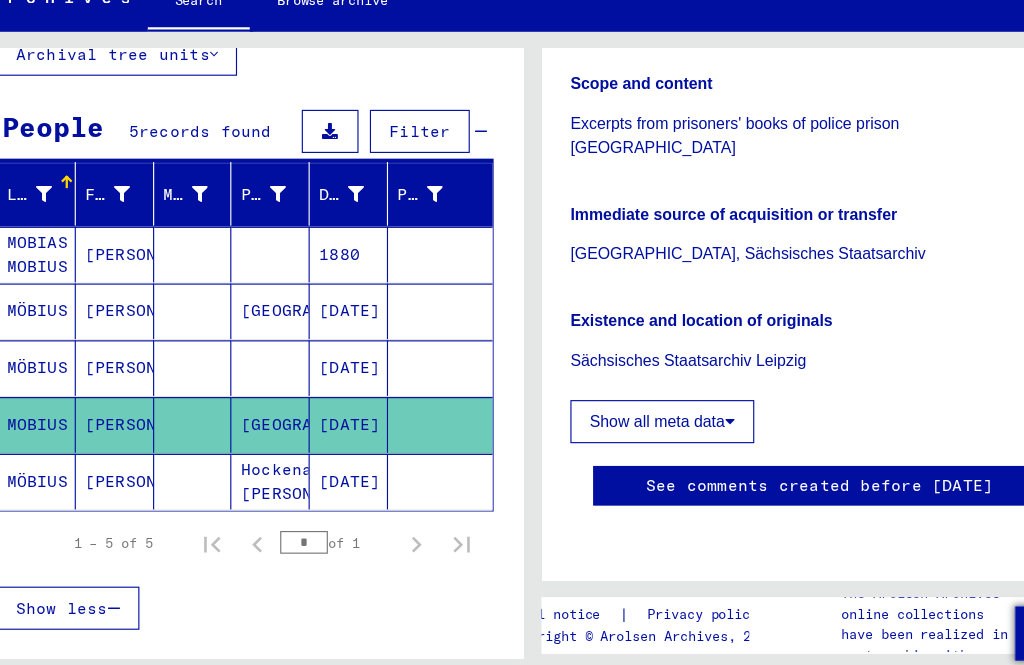 click on "MÖBIUS" 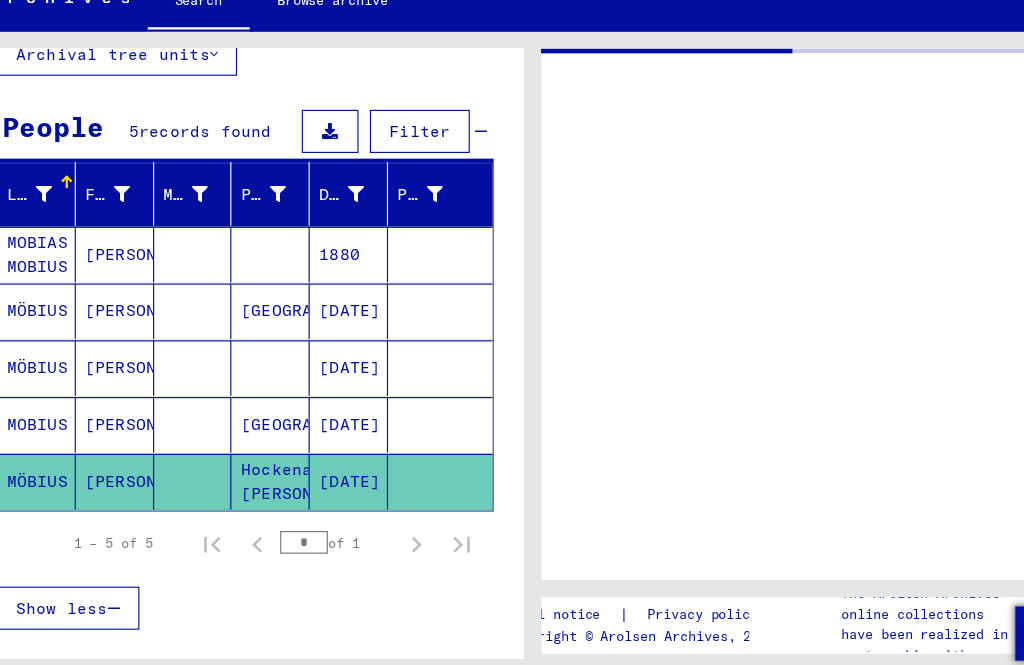 scroll, scrollTop: 0, scrollLeft: 0, axis: both 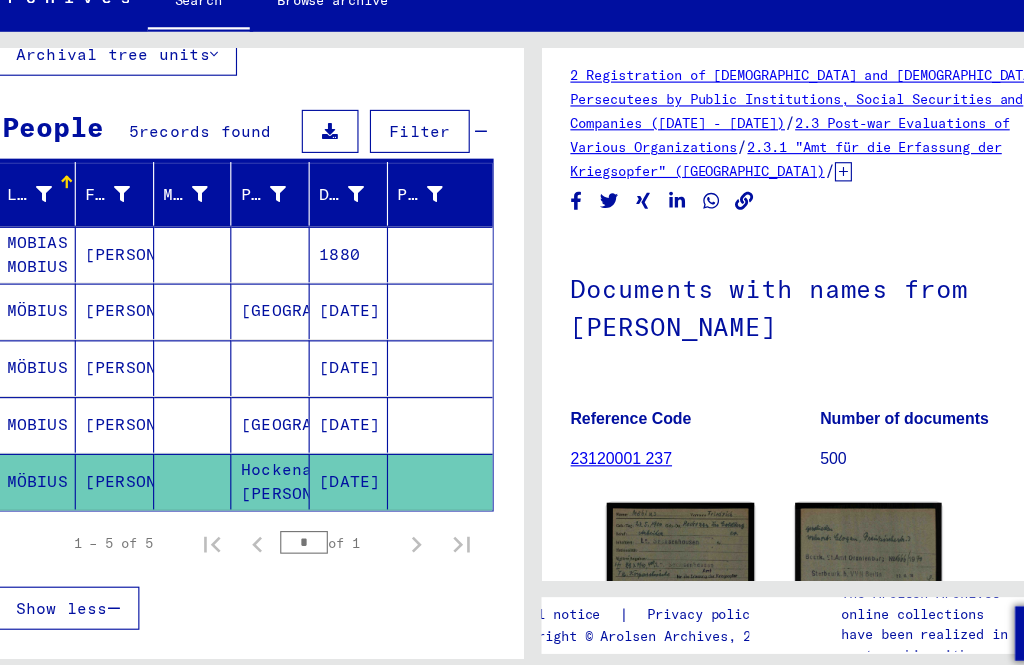 click 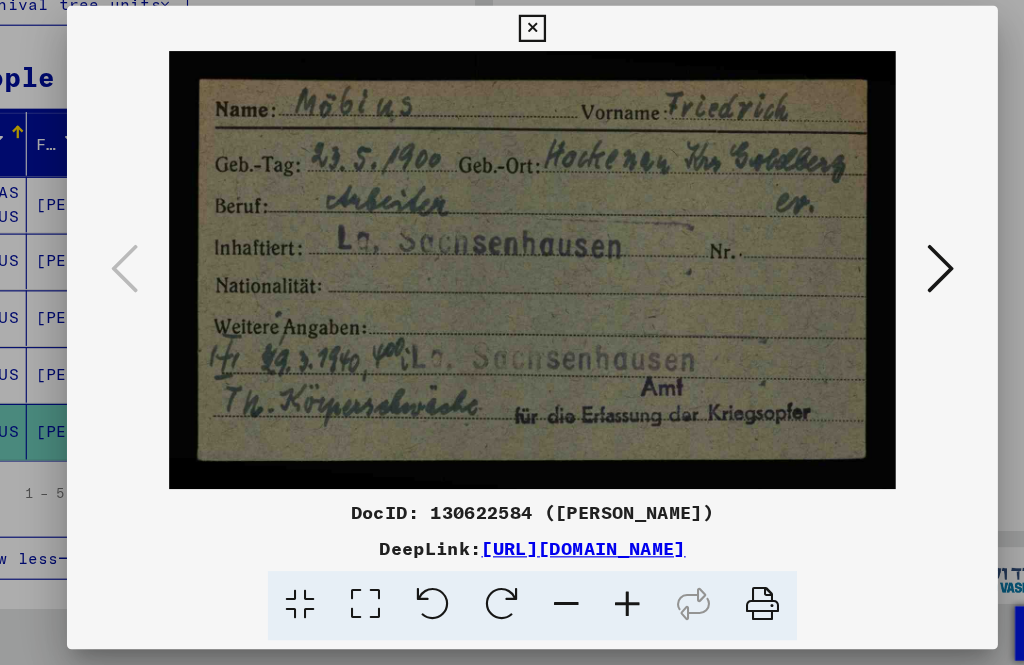 click at bounding box center (511, 69) 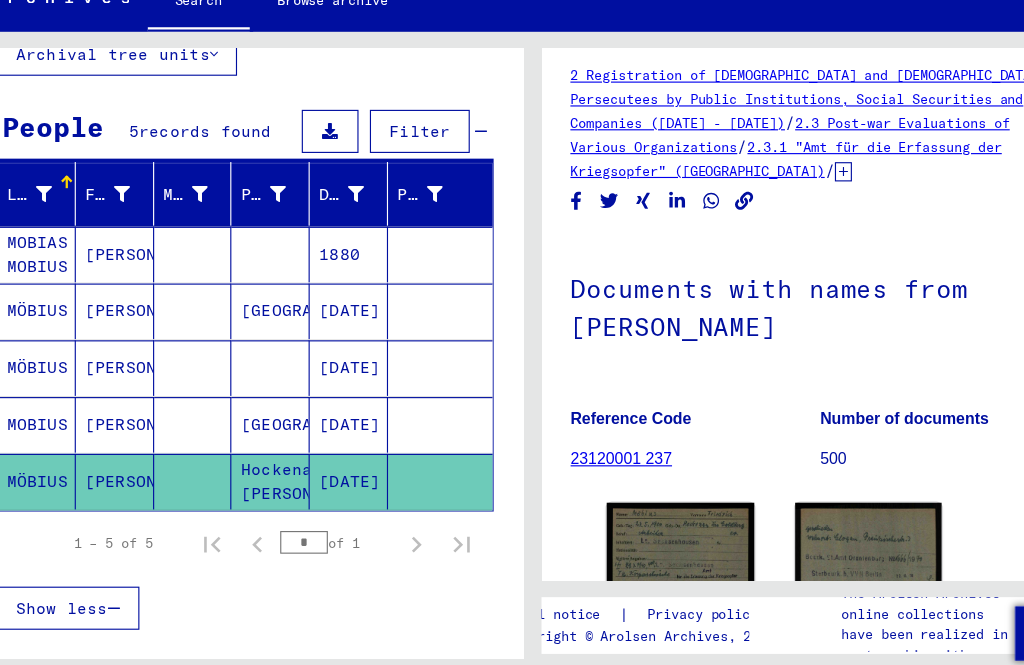 click on "[PERSON_NAME]" at bounding box center (144, 468) 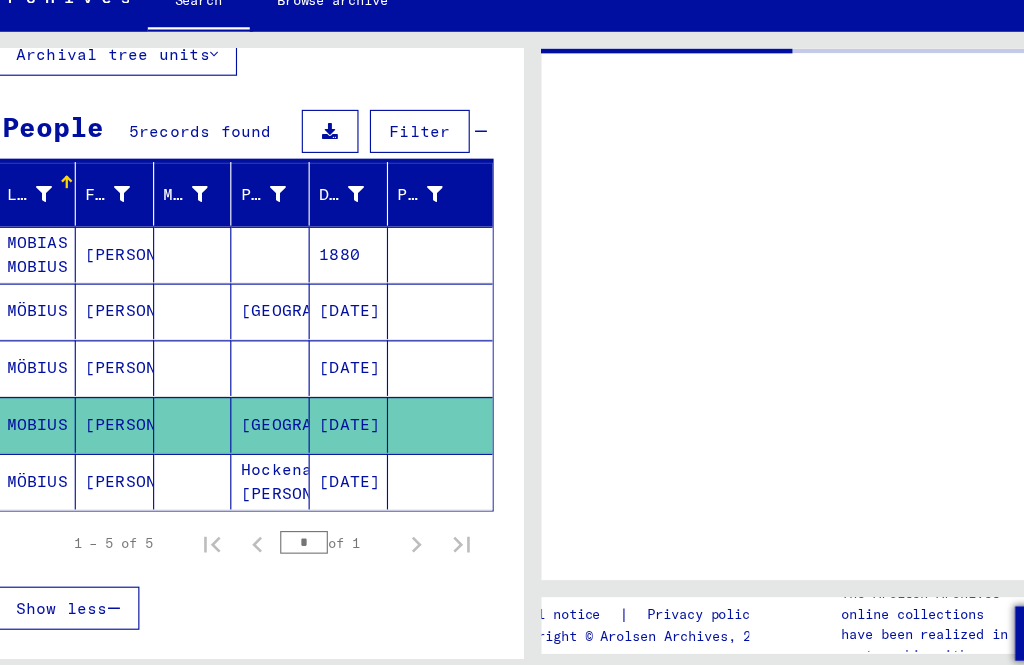 scroll, scrollTop: 0, scrollLeft: 0, axis: both 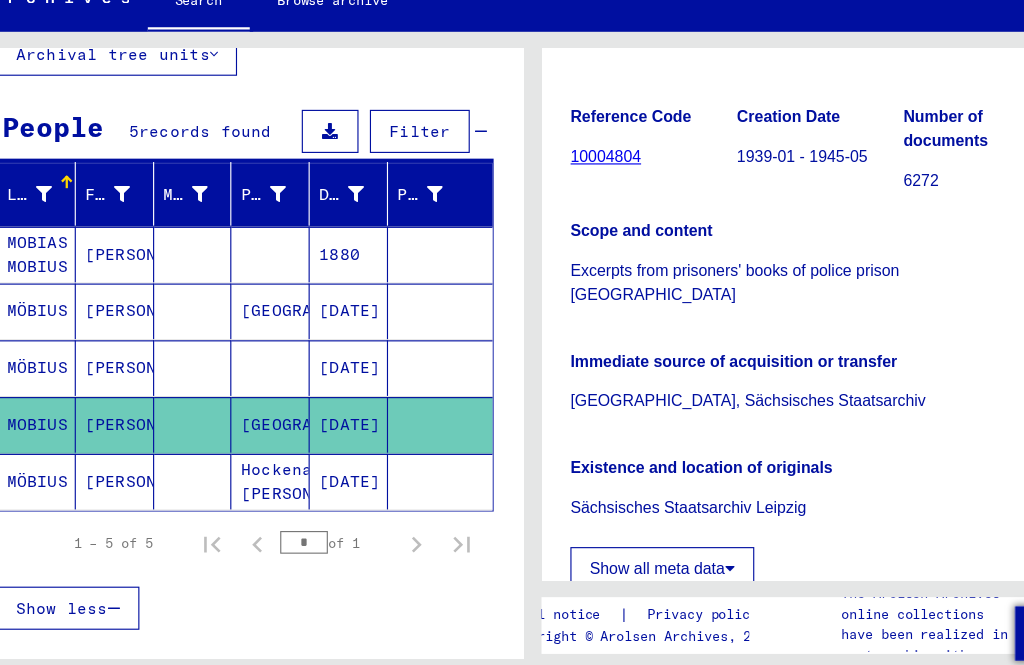 click on "MÖBIUS" at bounding box center [75, 418] 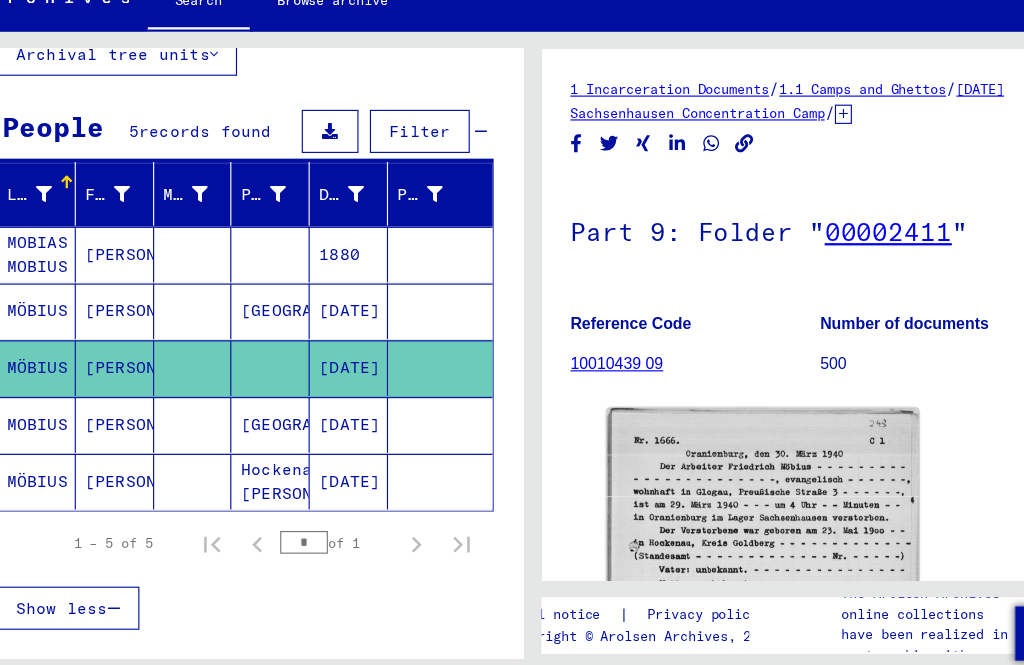 scroll, scrollTop: 0, scrollLeft: 0, axis: both 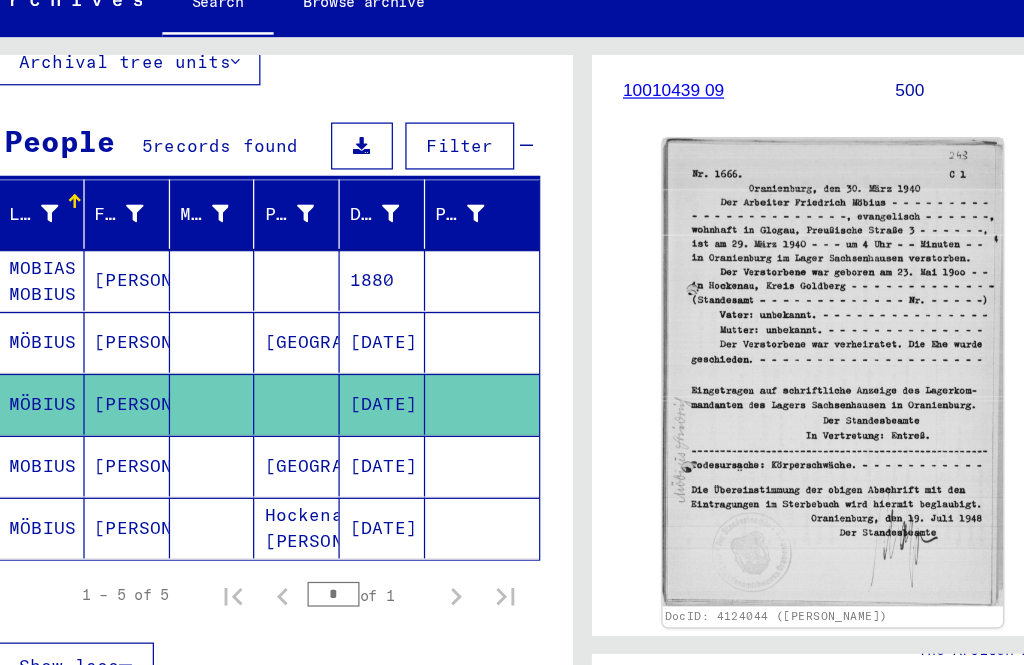 click on "MÖBIUS" at bounding box center [75, 368] 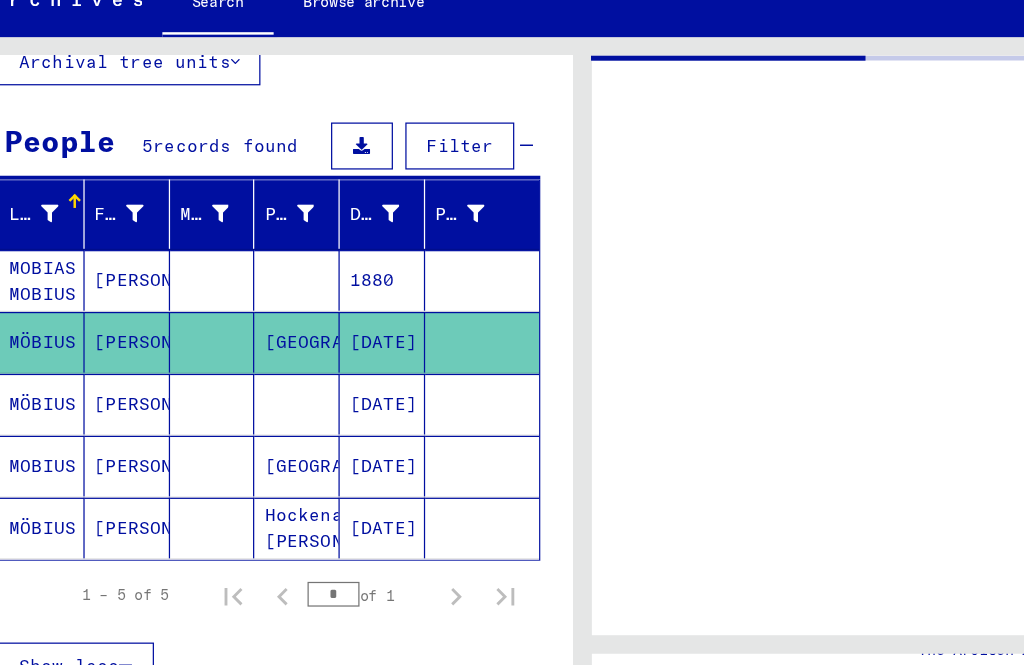 scroll, scrollTop: 0, scrollLeft: 0, axis: both 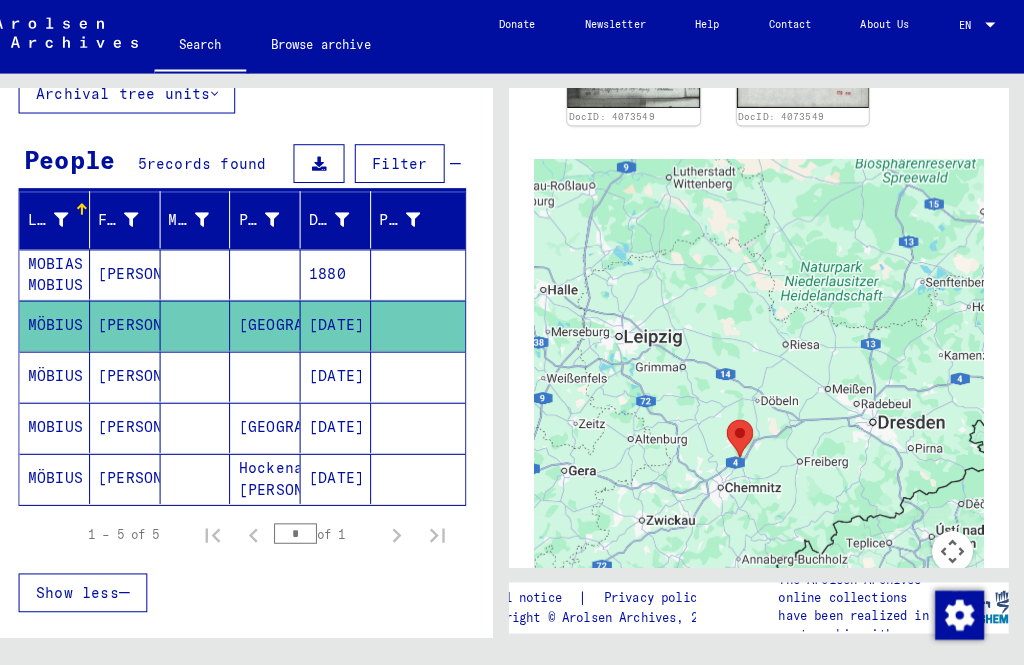 click on "MOBIAS MOBIUS" at bounding box center [75, 318] 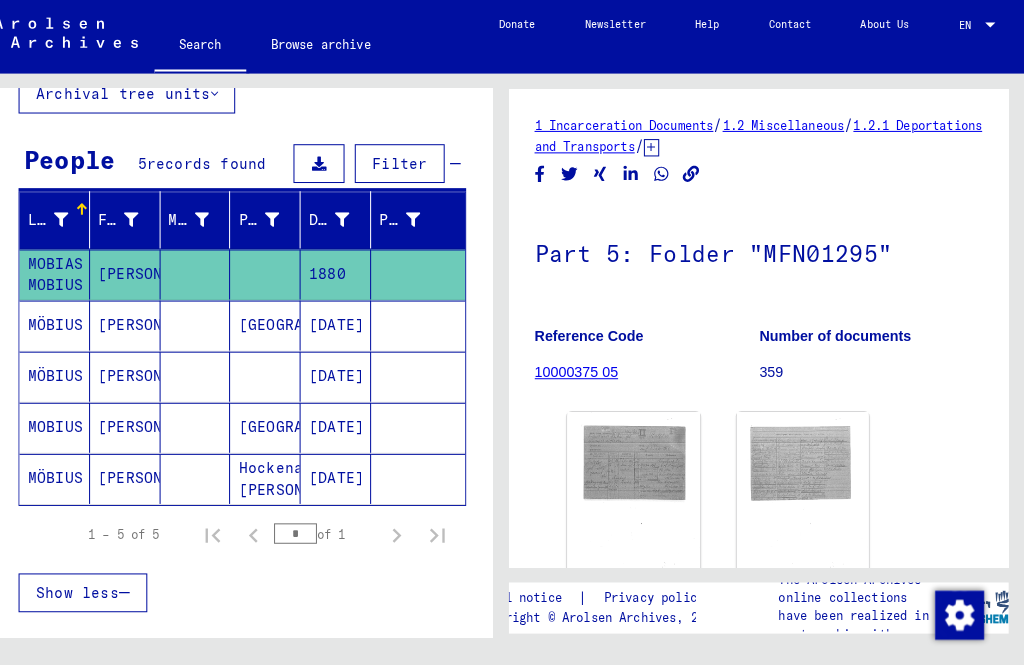 scroll, scrollTop: 0, scrollLeft: 0, axis: both 